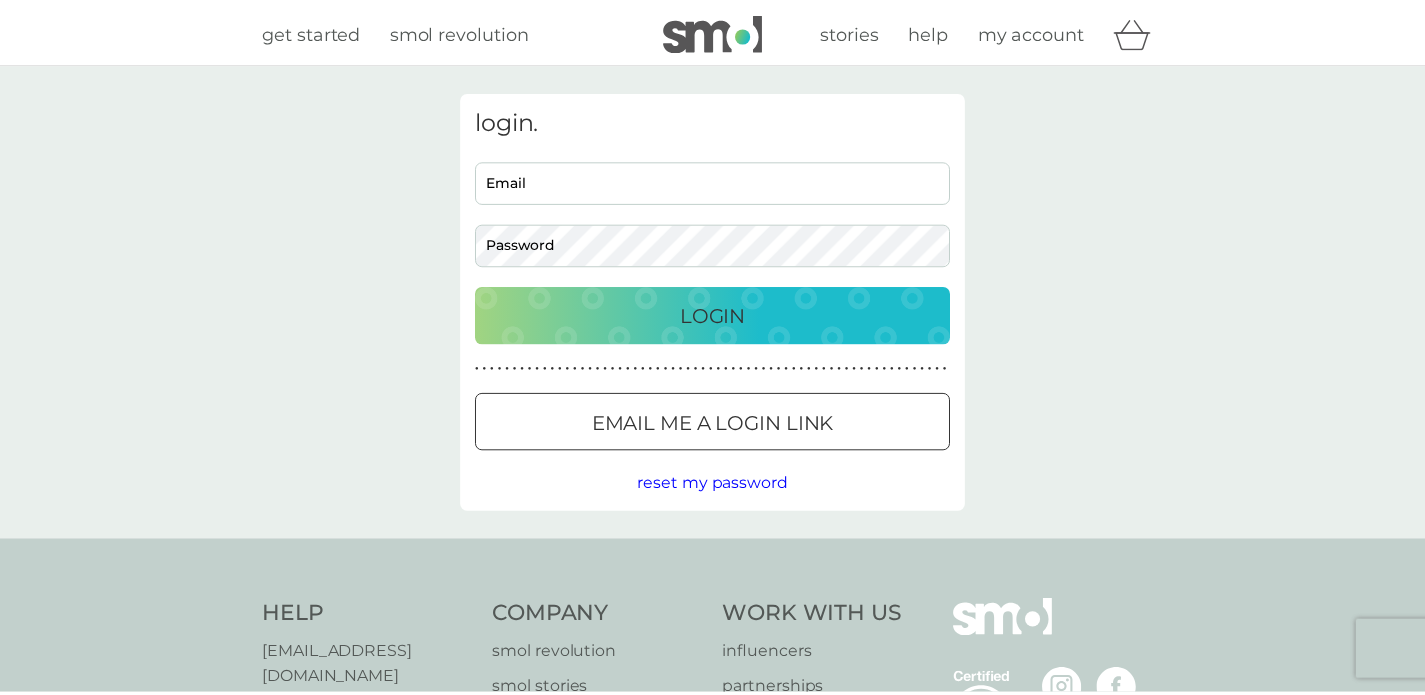 scroll, scrollTop: 0, scrollLeft: 0, axis: both 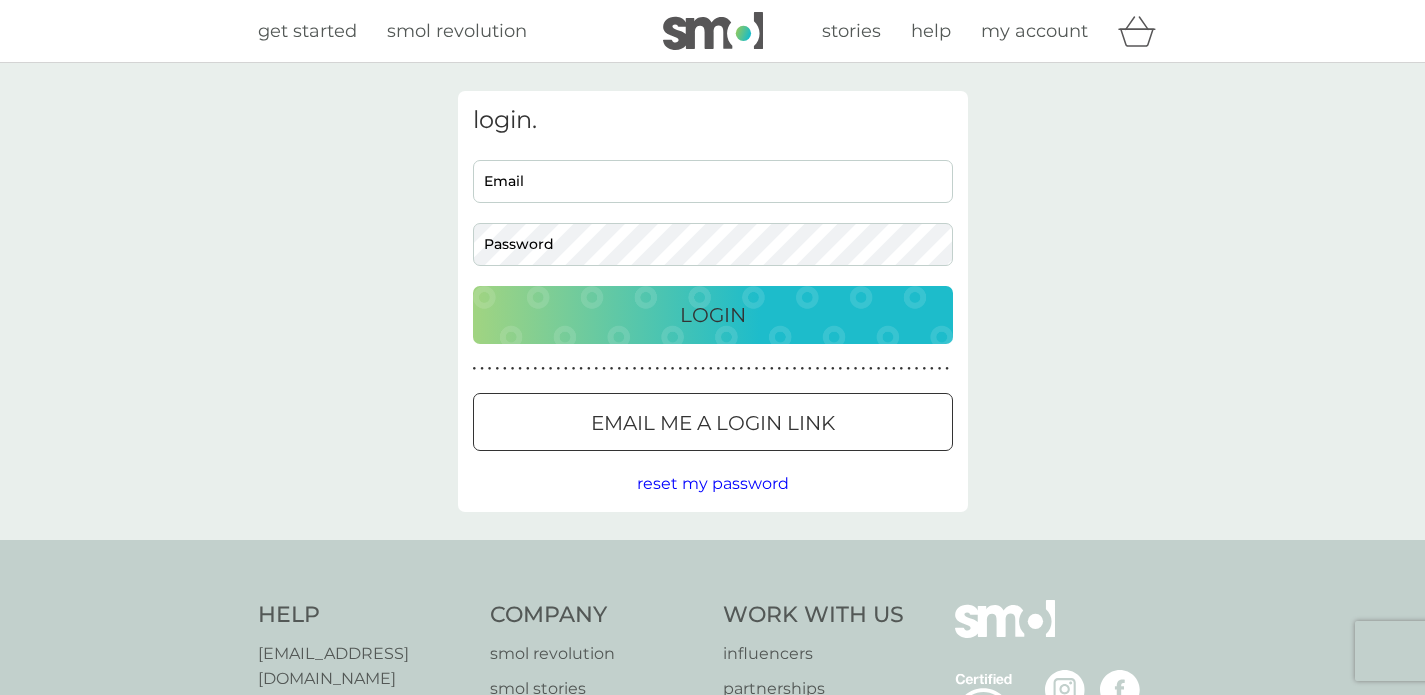 type on "[PERSON_NAME][EMAIL_ADDRESS][DOMAIN_NAME]" 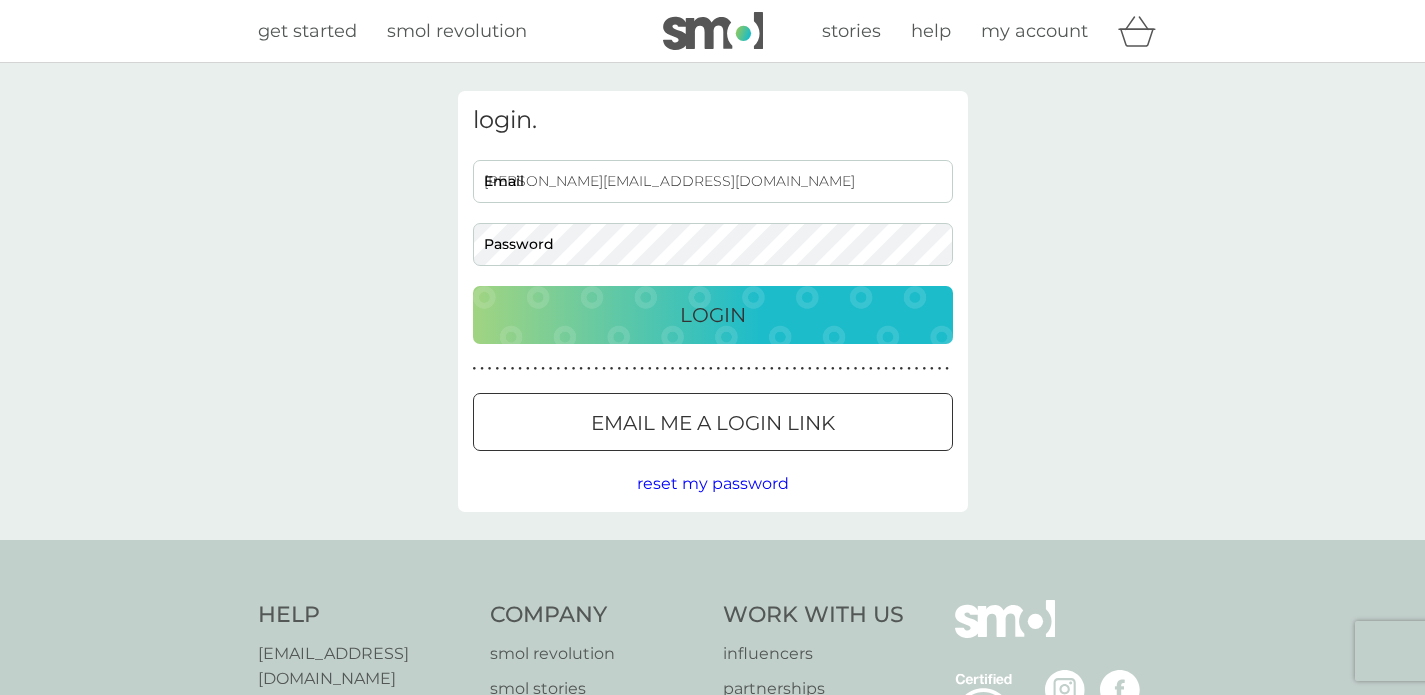click on "Login" at bounding box center [713, 315] 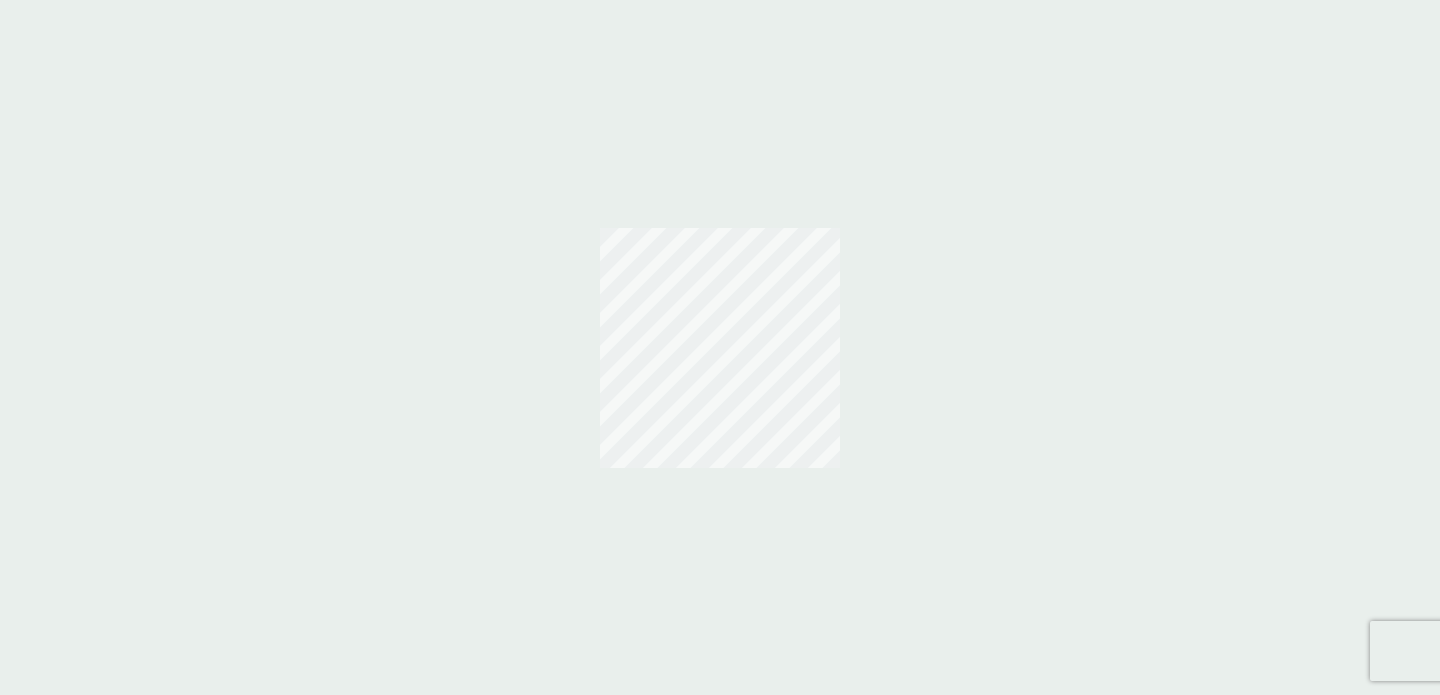 scroll, scrollTop: 0, scrollLeft: 0, axis: both 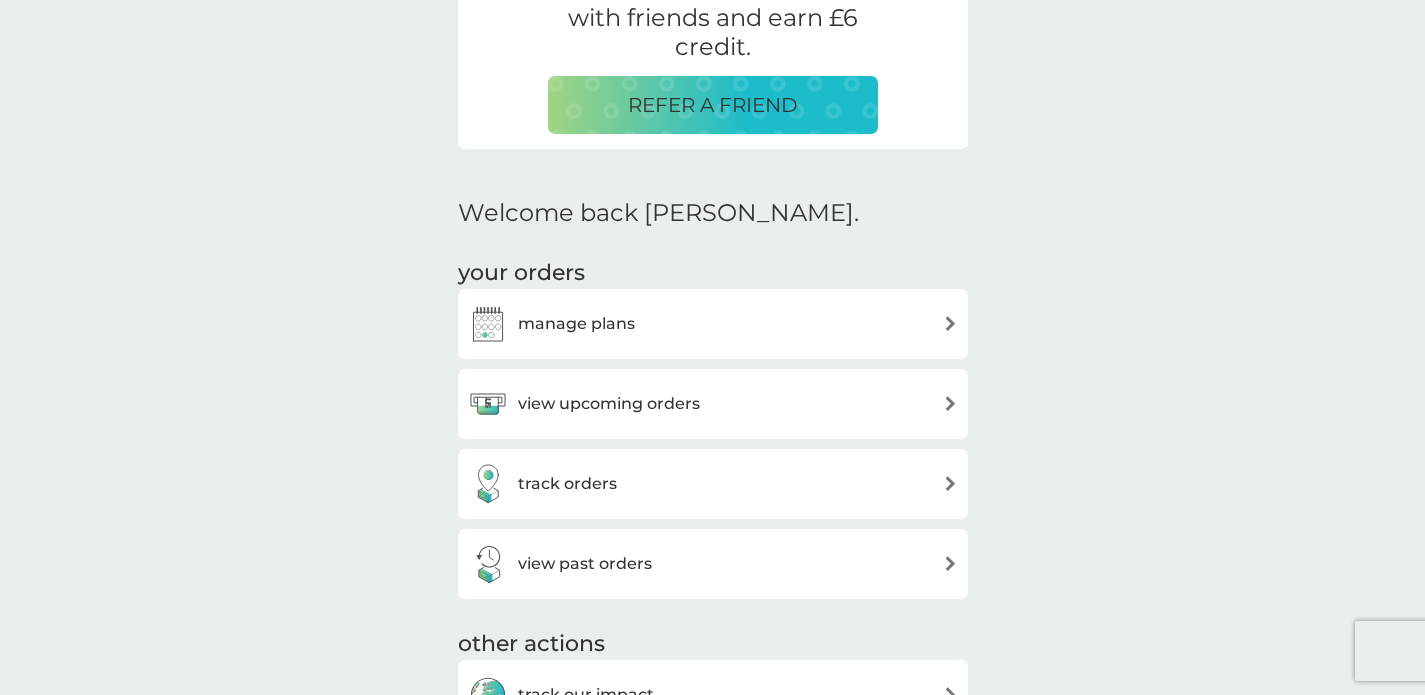 click on "manage plans" at bounding box center (713, 324) 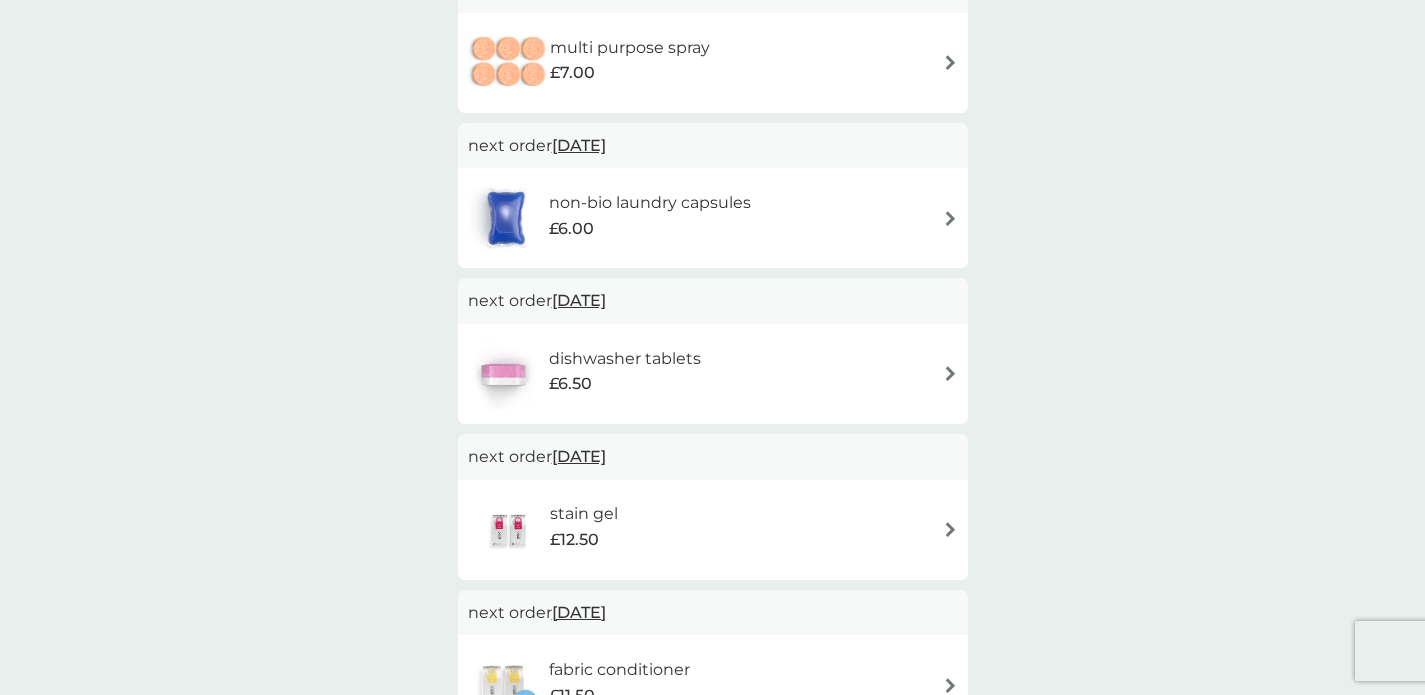 scroll, scrollTop: 385, scrollLeft: 0, axis: vertical 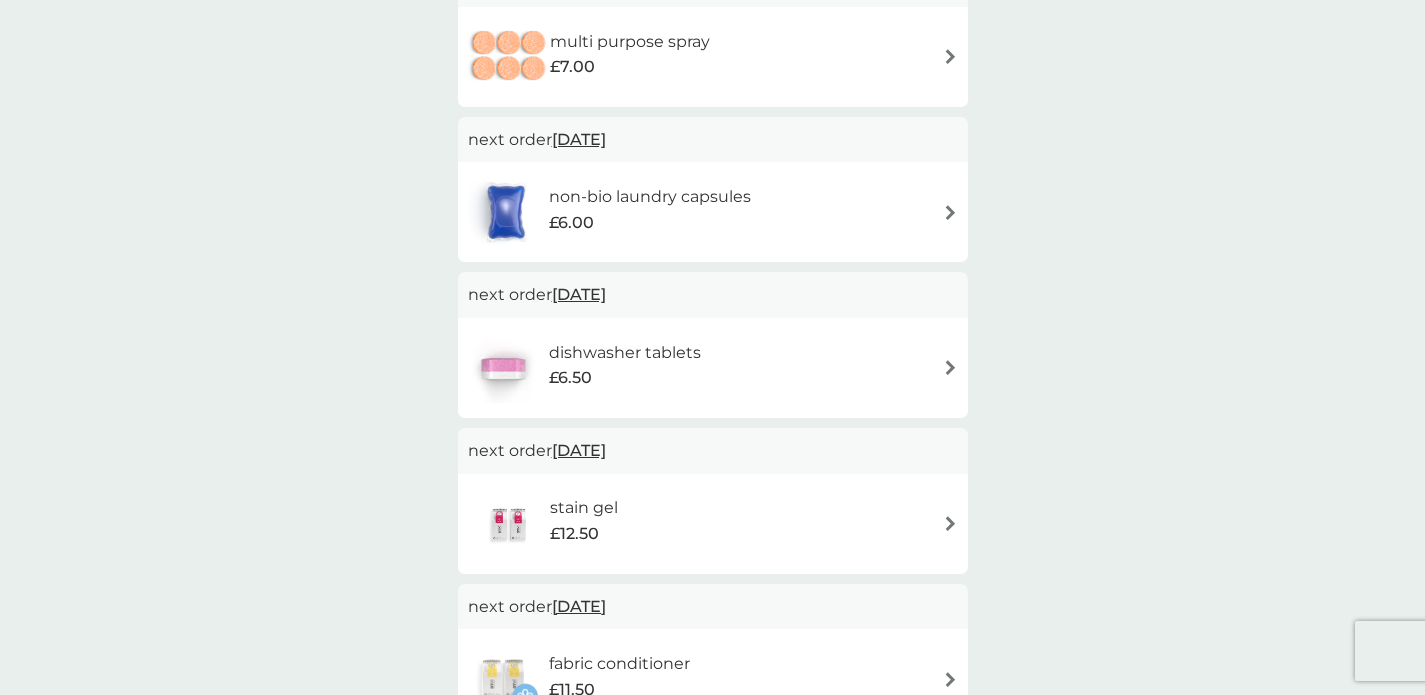 click on "stain gel £12.50" at bounding box center [713, 524] 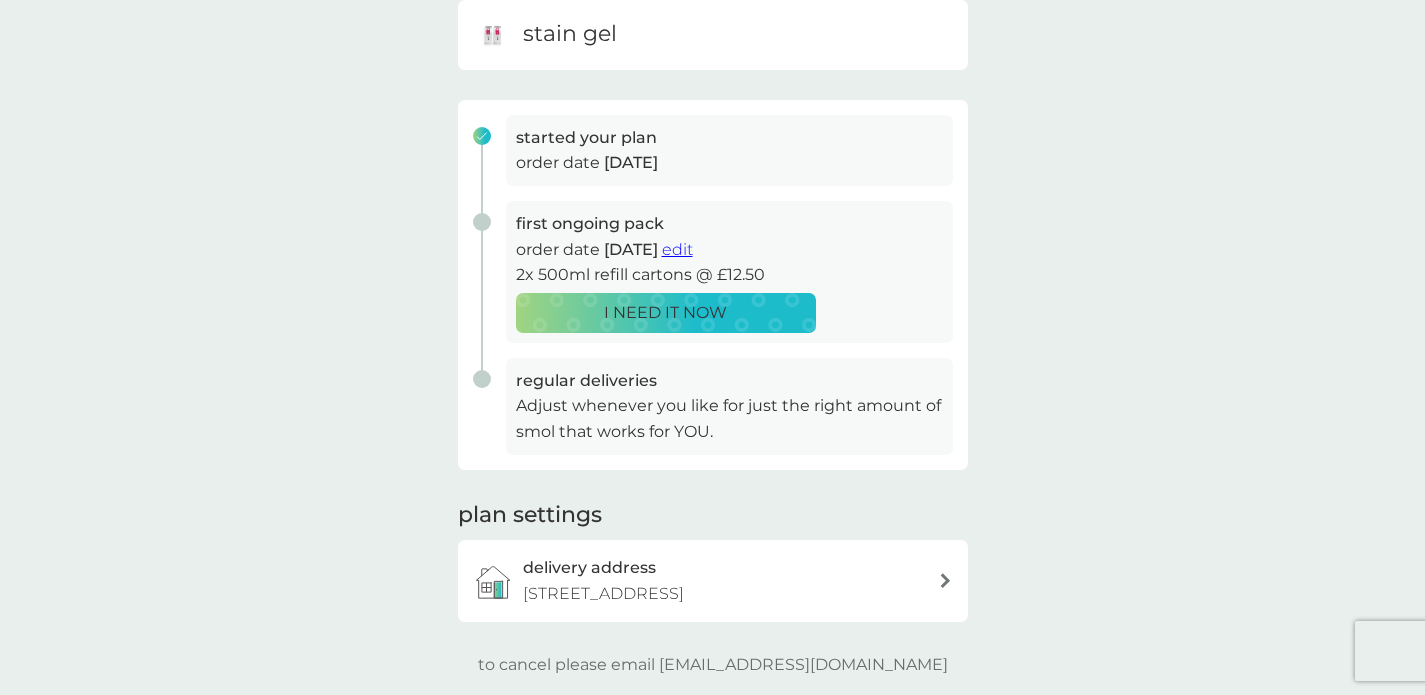scroll, scrollTop: 155, scrollLeft: 0, axis: vertical 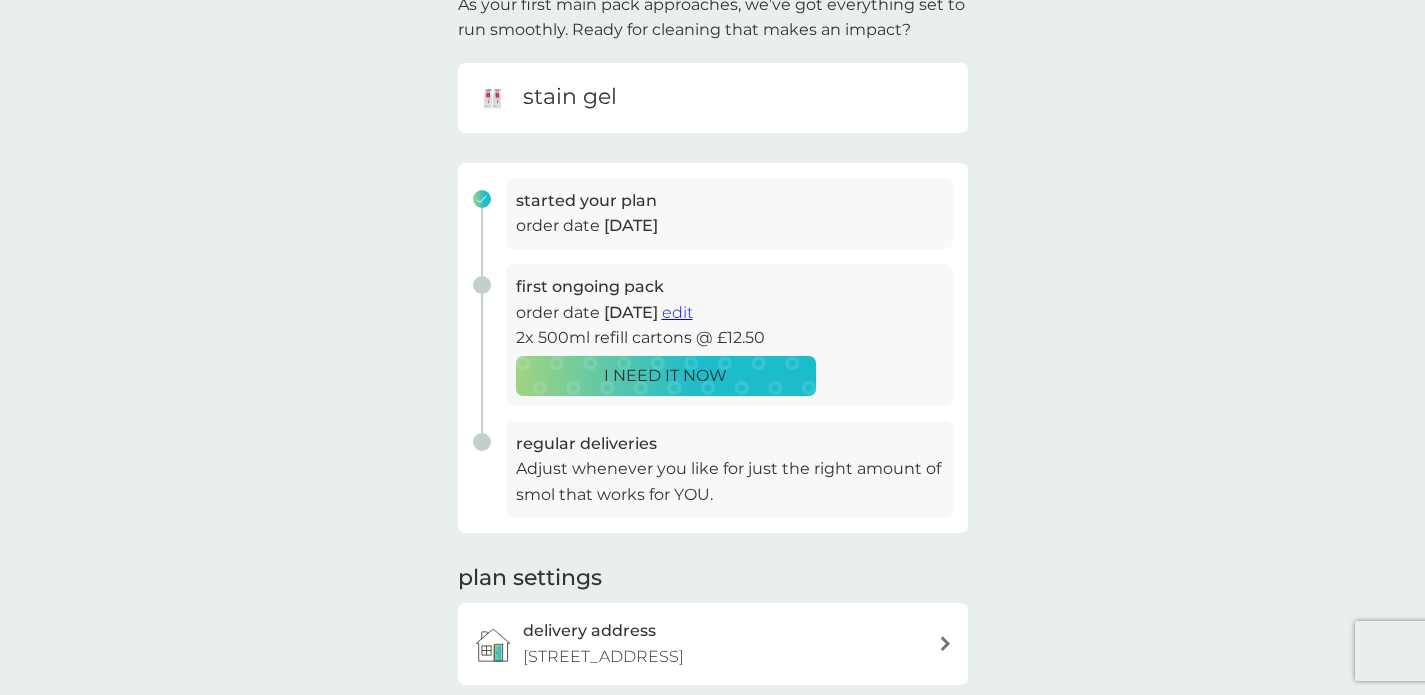 click on "edit" at bounding box center [677, 312] 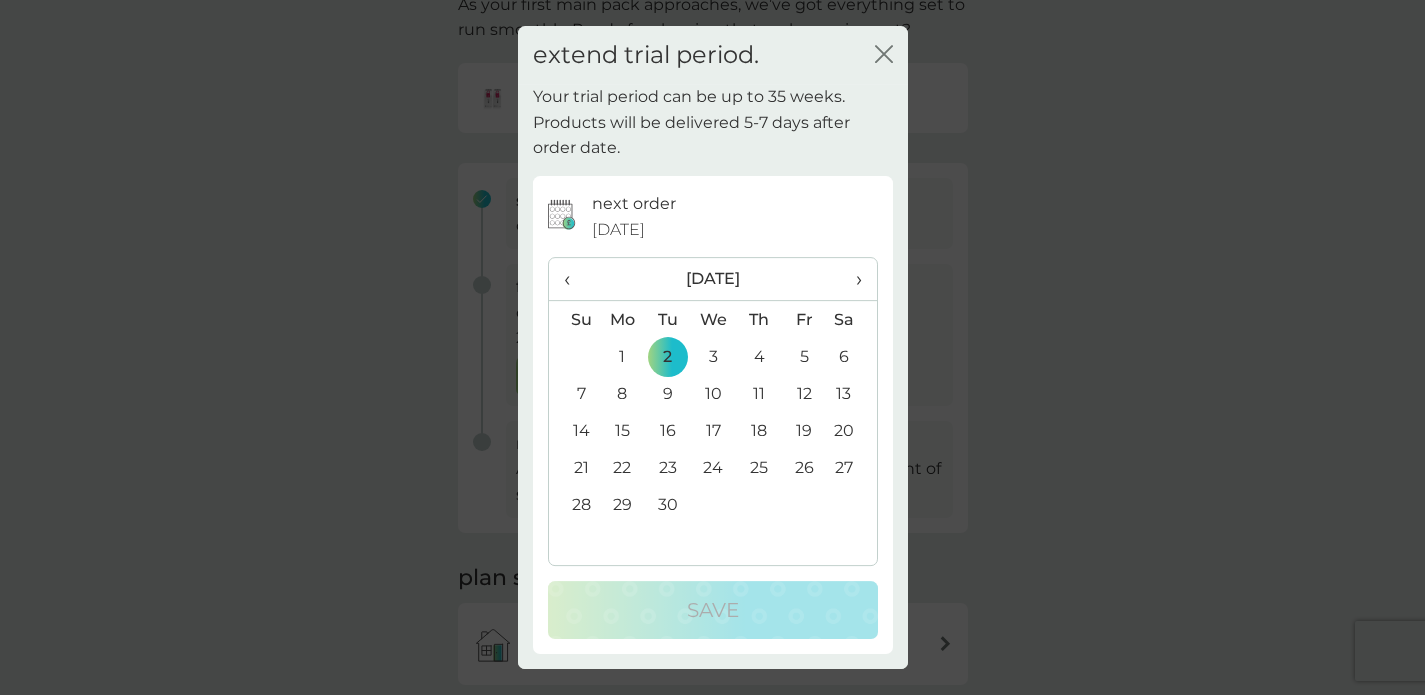 click 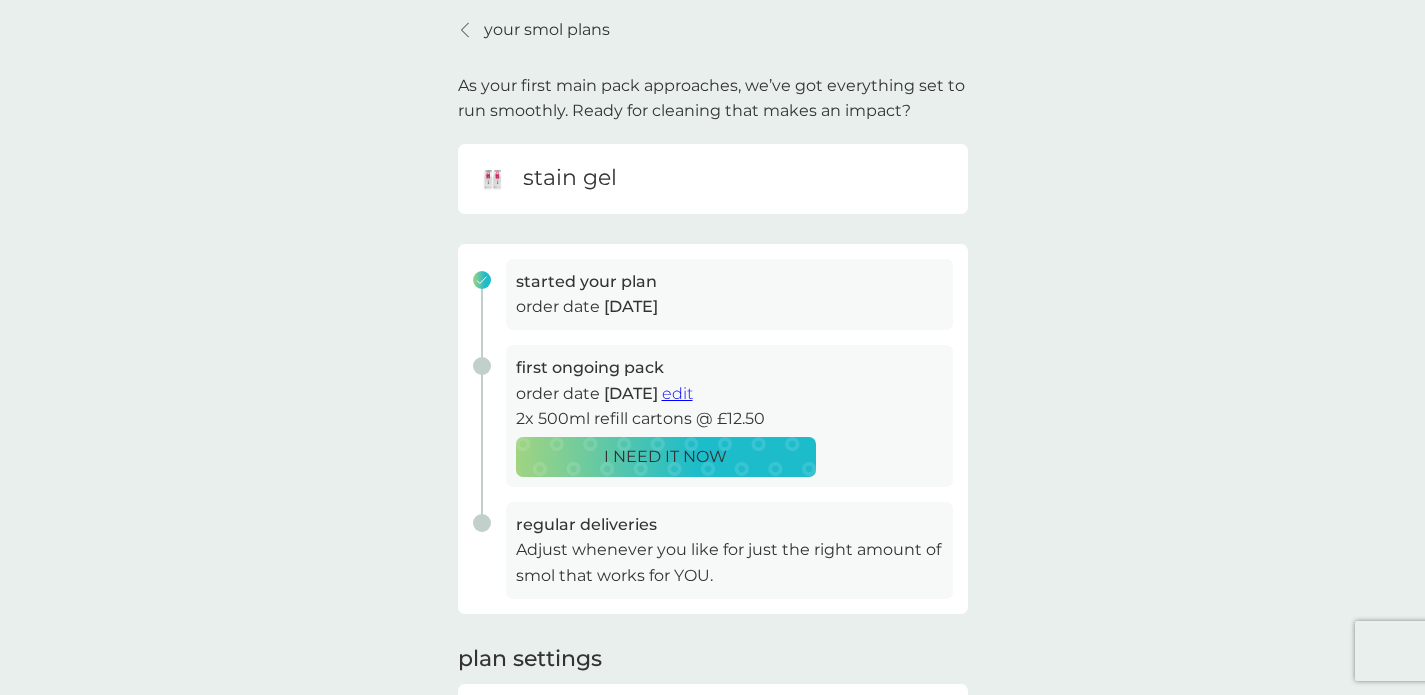 scroll, scrollTop: 71, scrollLeft: 0, axis: vertical 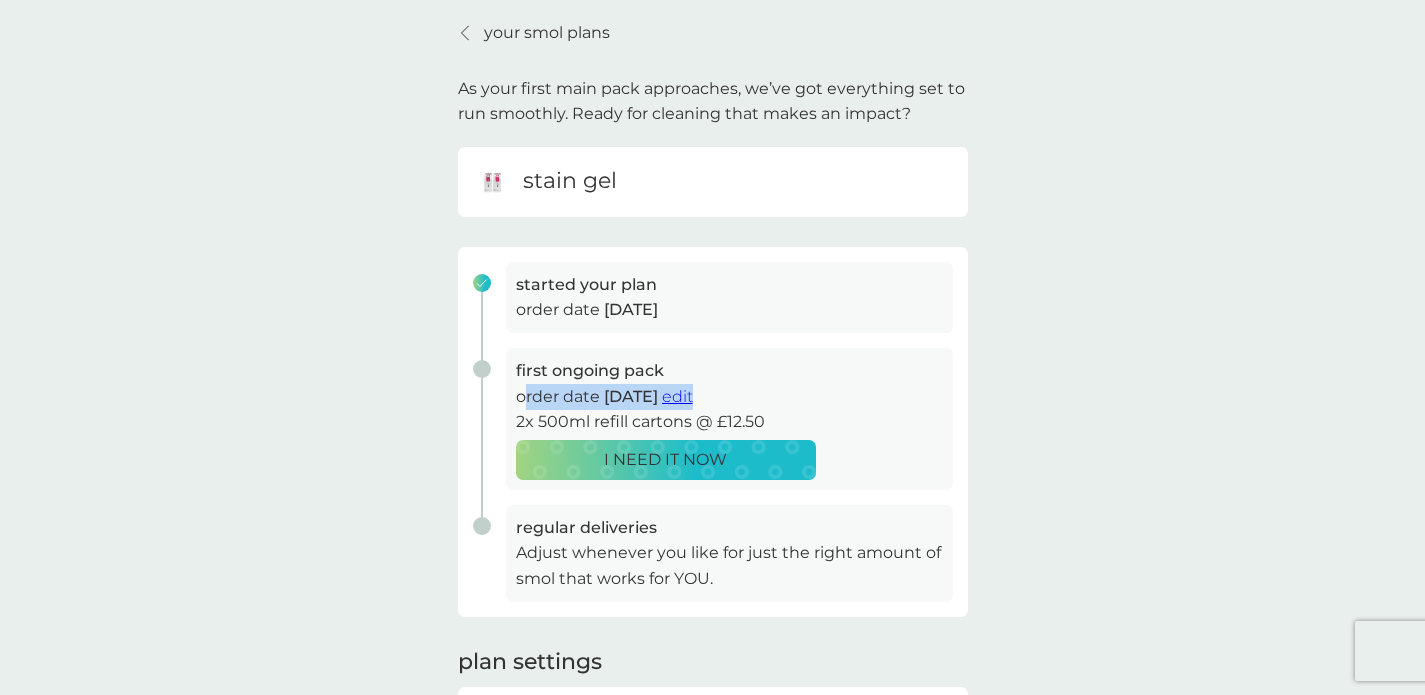 drag, startPoint x: 524, startPoint y: 401, endPoint x: 794, endPoint y: 402, distance: 270.00186 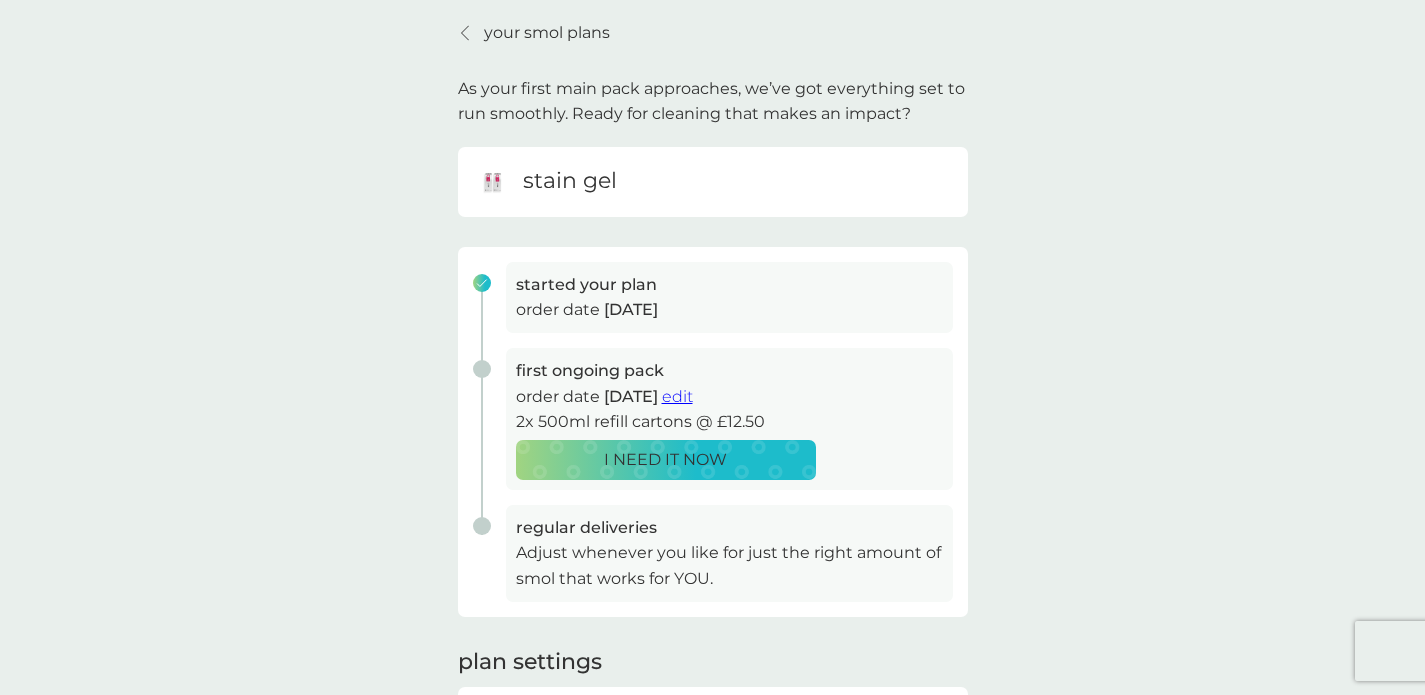 click on "first ongoing pack order date   2 Sep 2025   edit 2x 500ml refill cartons @ £12.50 I NEED IT NOW" at bounding box center (729, 419) 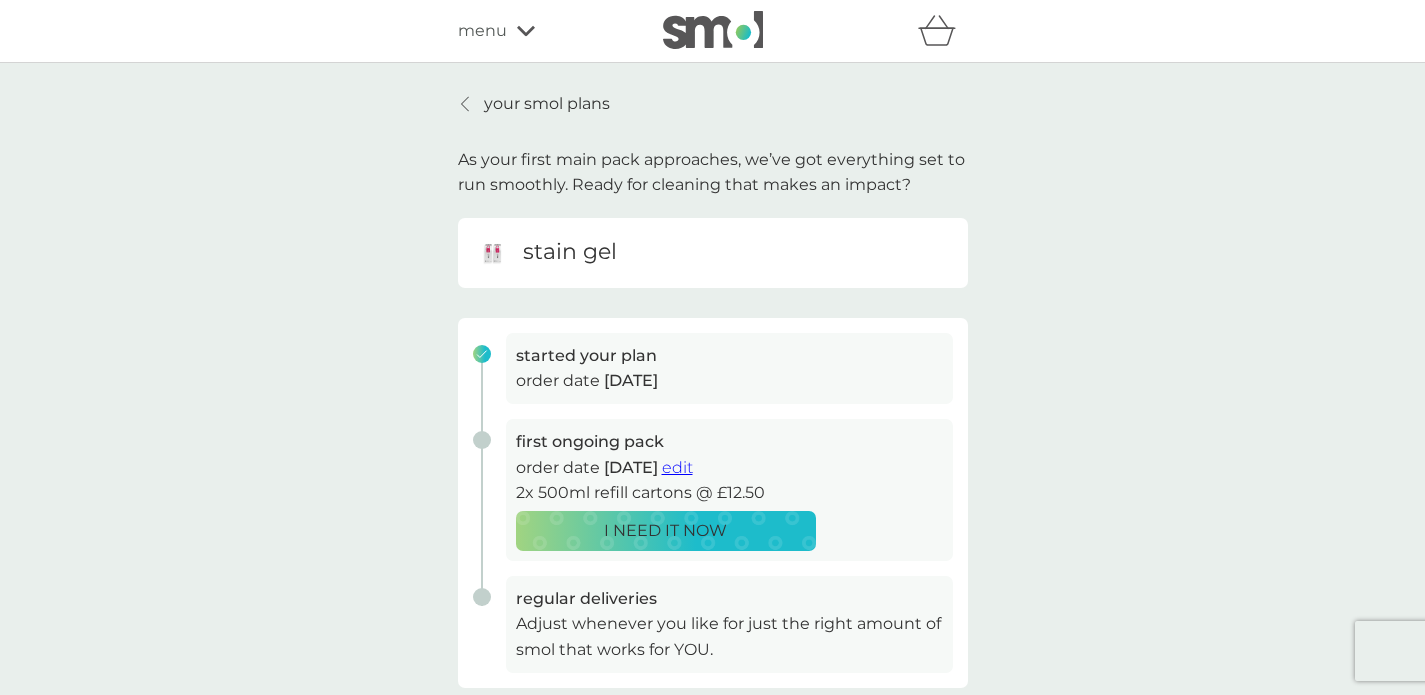 click on "your smol plans" at bounding box center [547, 104] 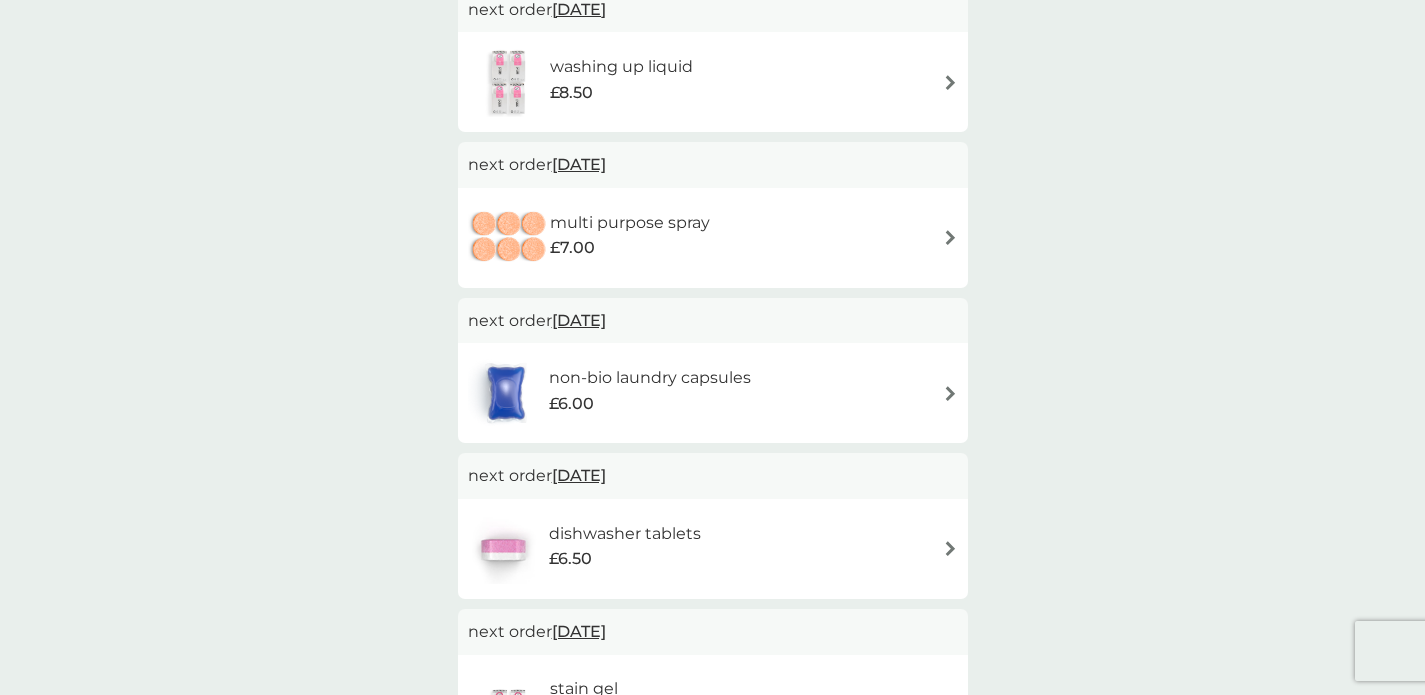 scroll, scrollTop: 206, scrollLeft: 0, axis: vertical 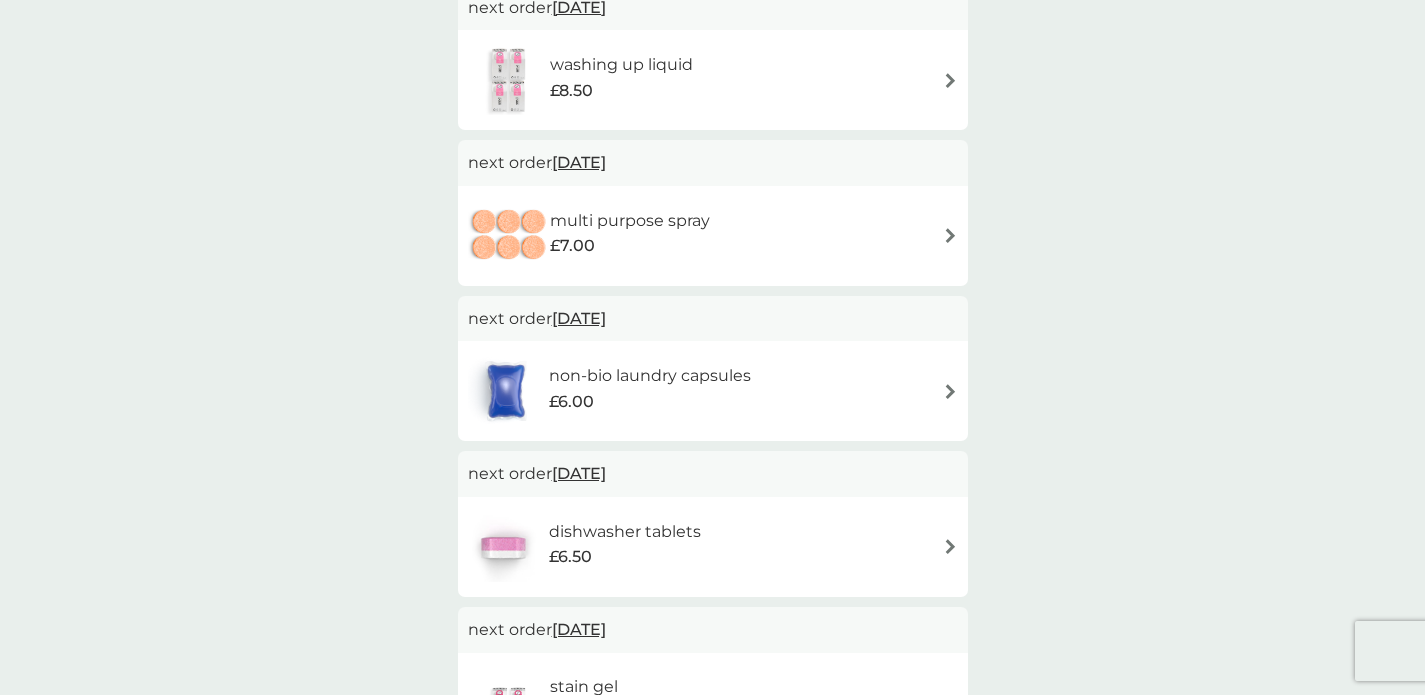 click on "£7.00" at bounding box center (630, 246) 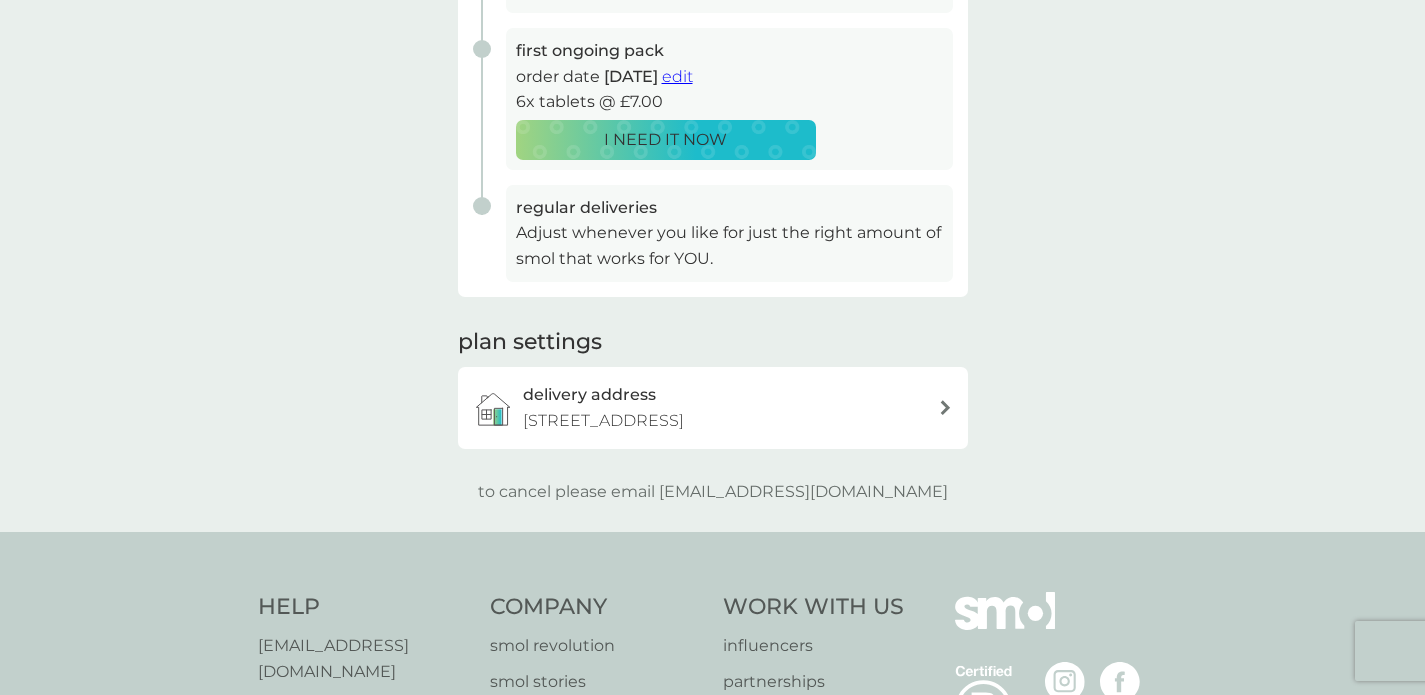 scroll, scrollTop: 0, scrollLeft: 0, axis: both 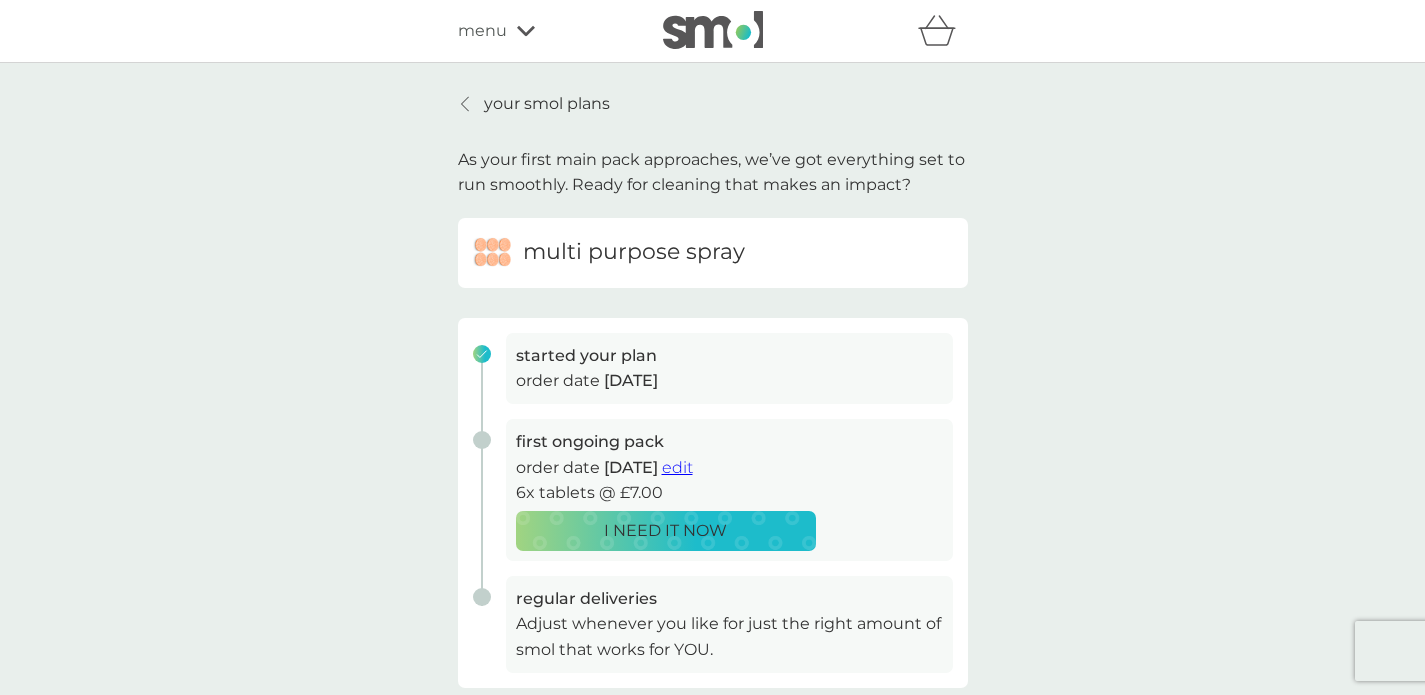 click on "your smol plans" at bounding box center (534, 104) 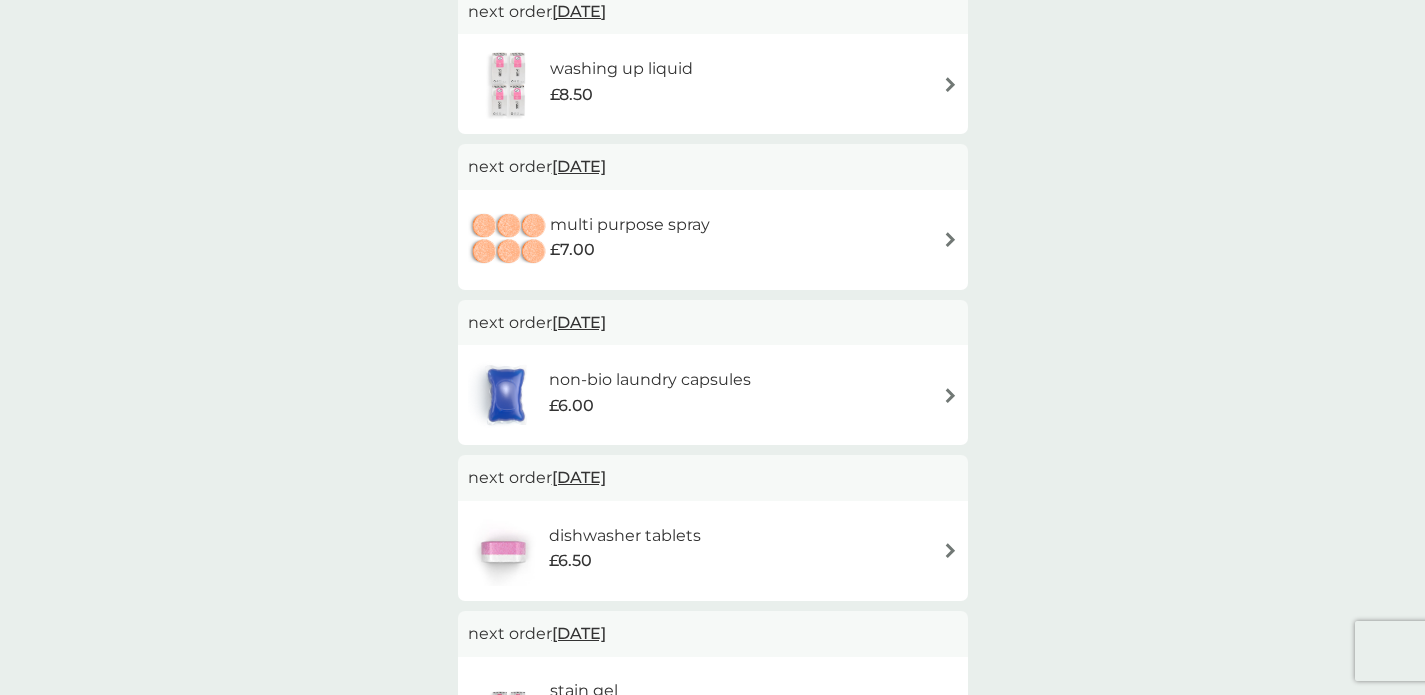 scroll, scrollTop: 199, scrollLeft: 0, axis: vertical 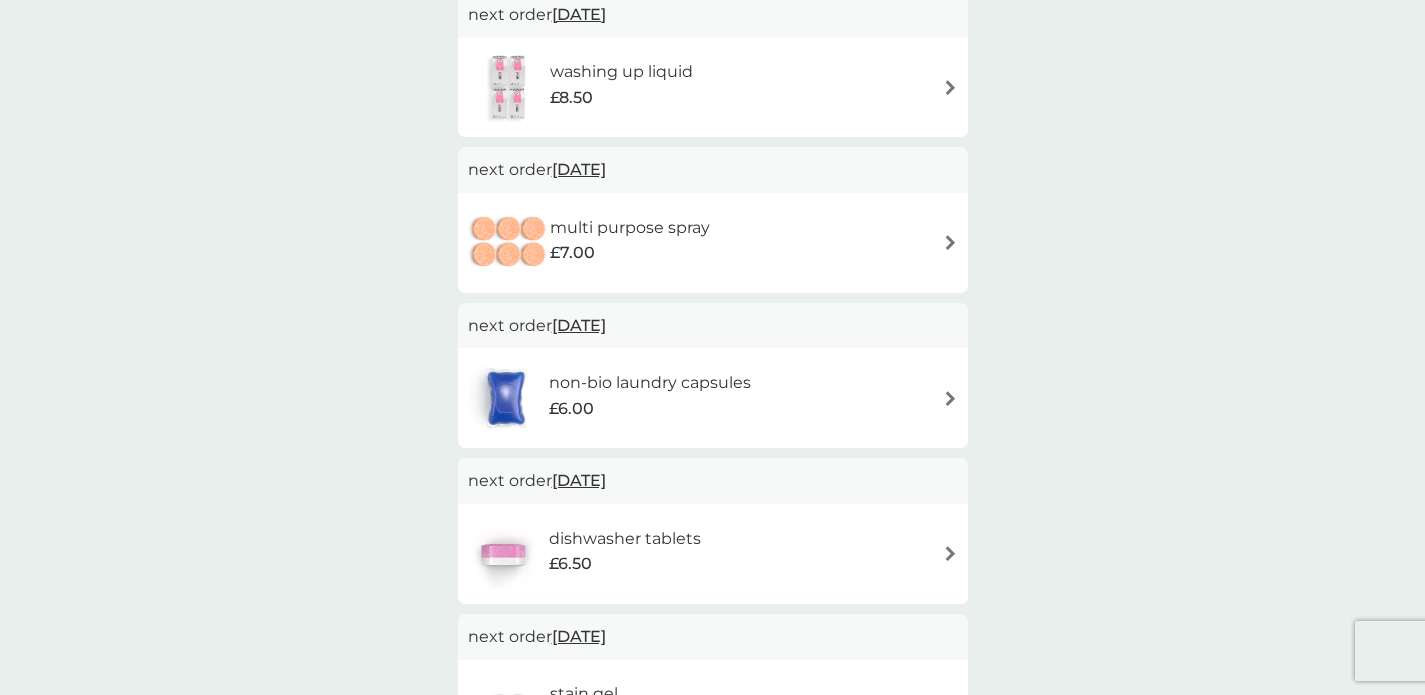 click on "£6.50" at bounding box center [625, 564] 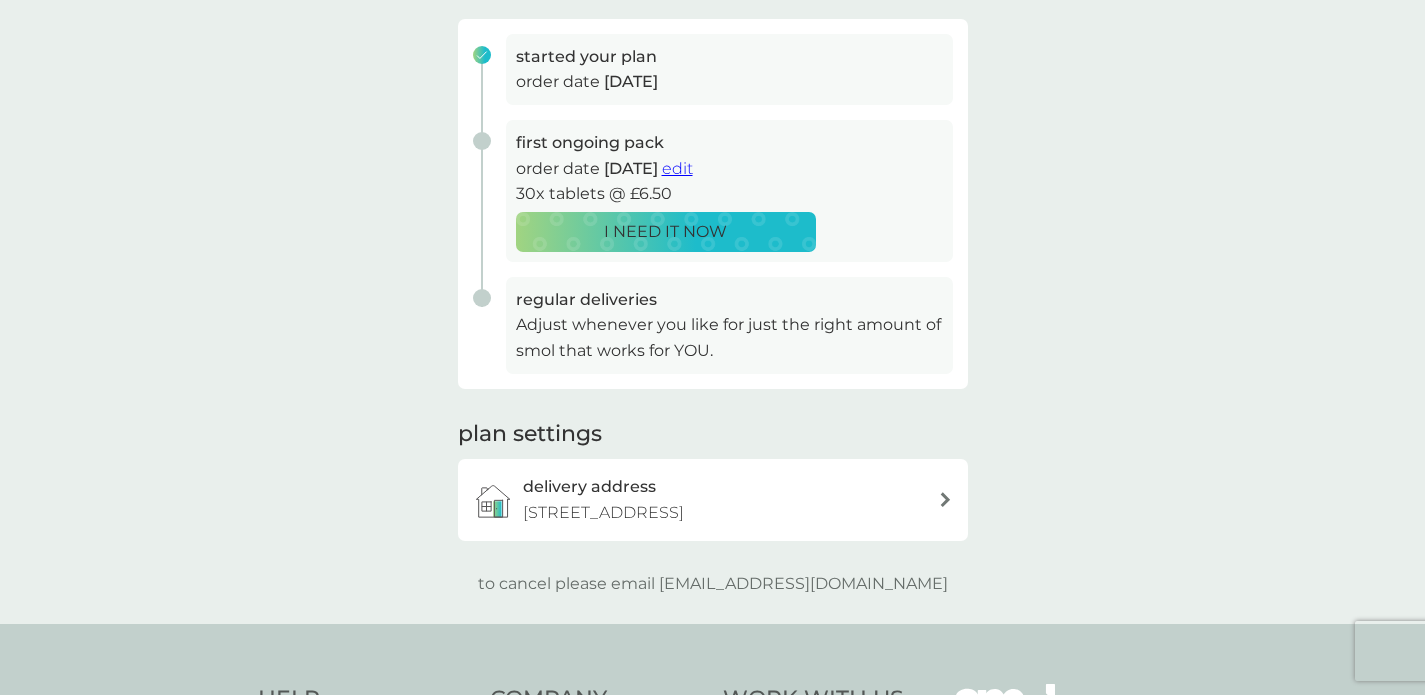scroll, scrollTop: 448, scrollLeft: 0, axis: vertical 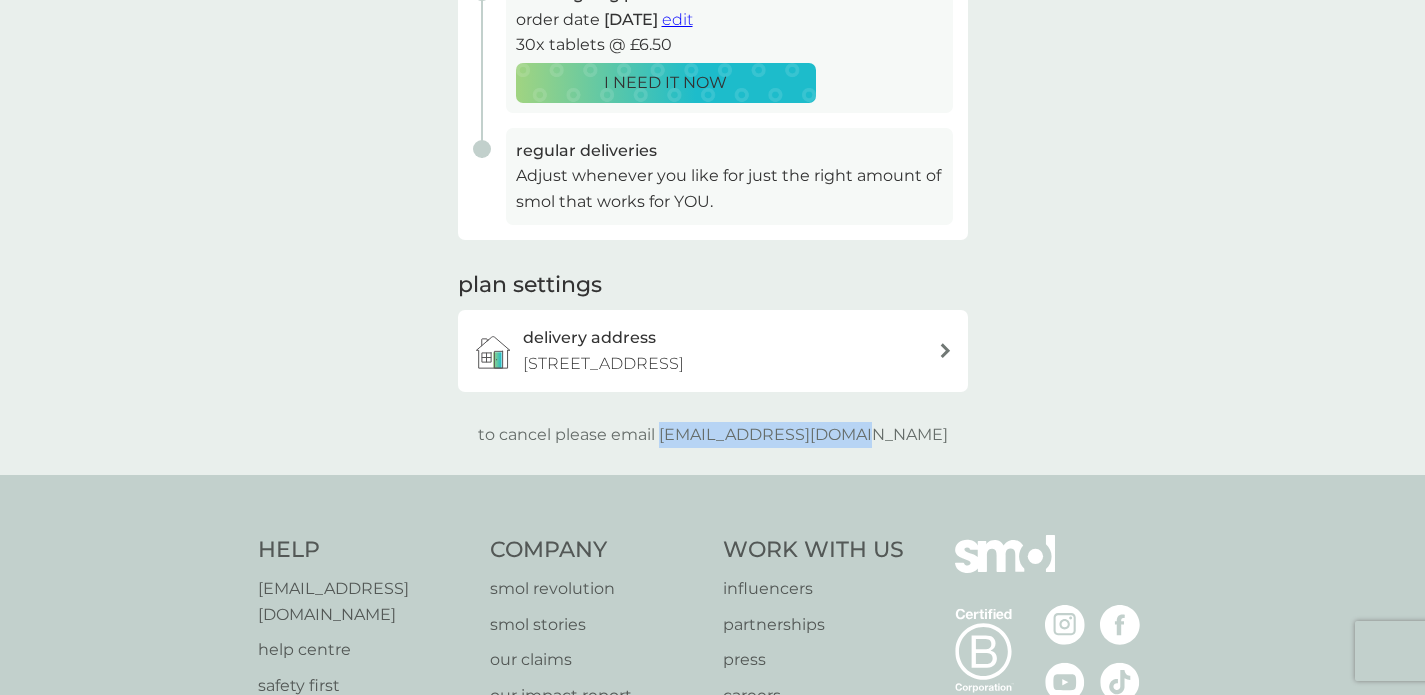 drag, startPoint x: 702, startPoint y: 434, endPoint x: 947, endPoint y: 448, distance: 245.39967 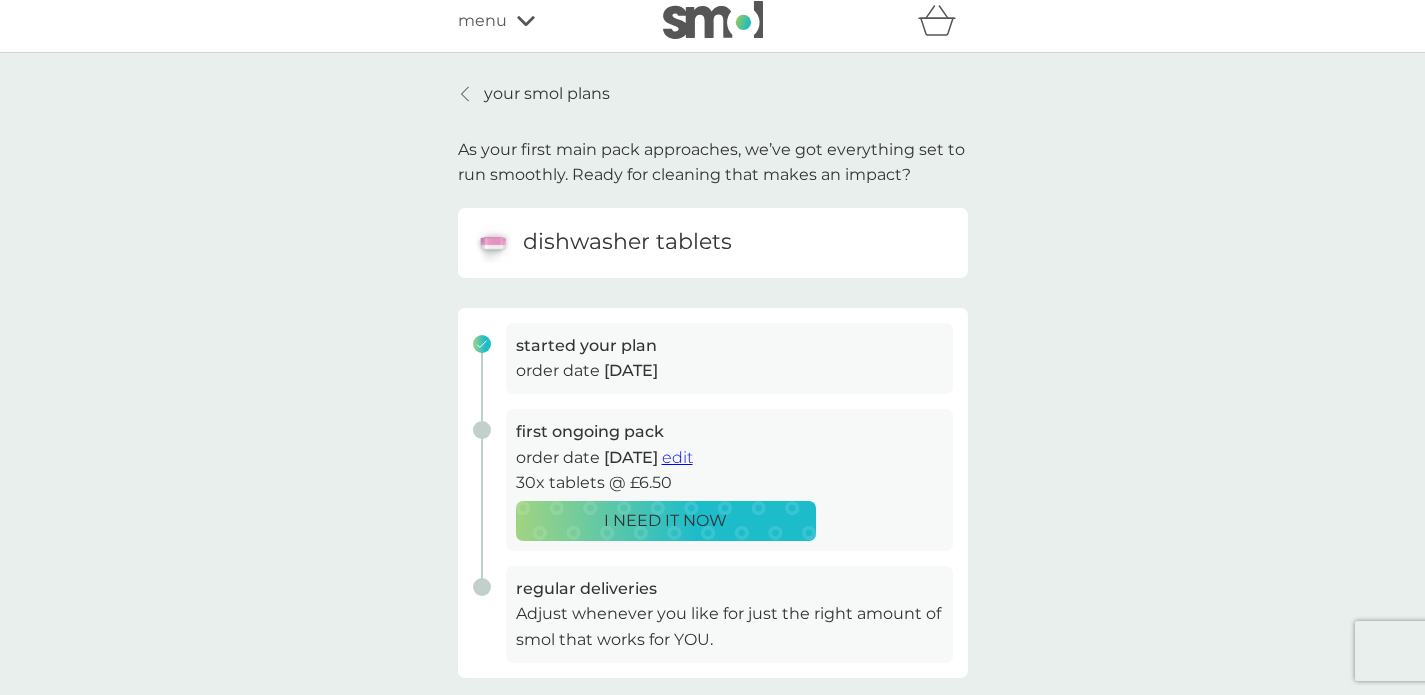 scroll, scrollTop: 0, scrollLeft: 0, axis: both 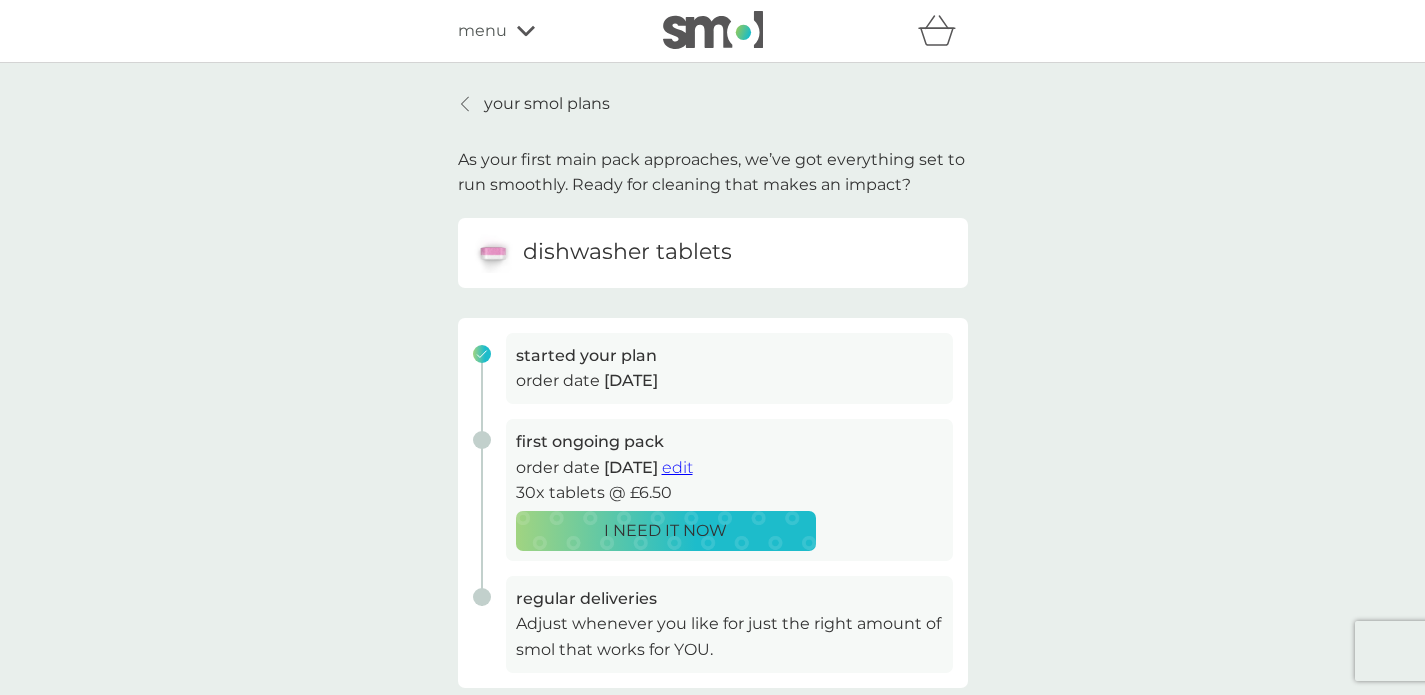 click on "your smol plans" at bounding box center [534, 104] 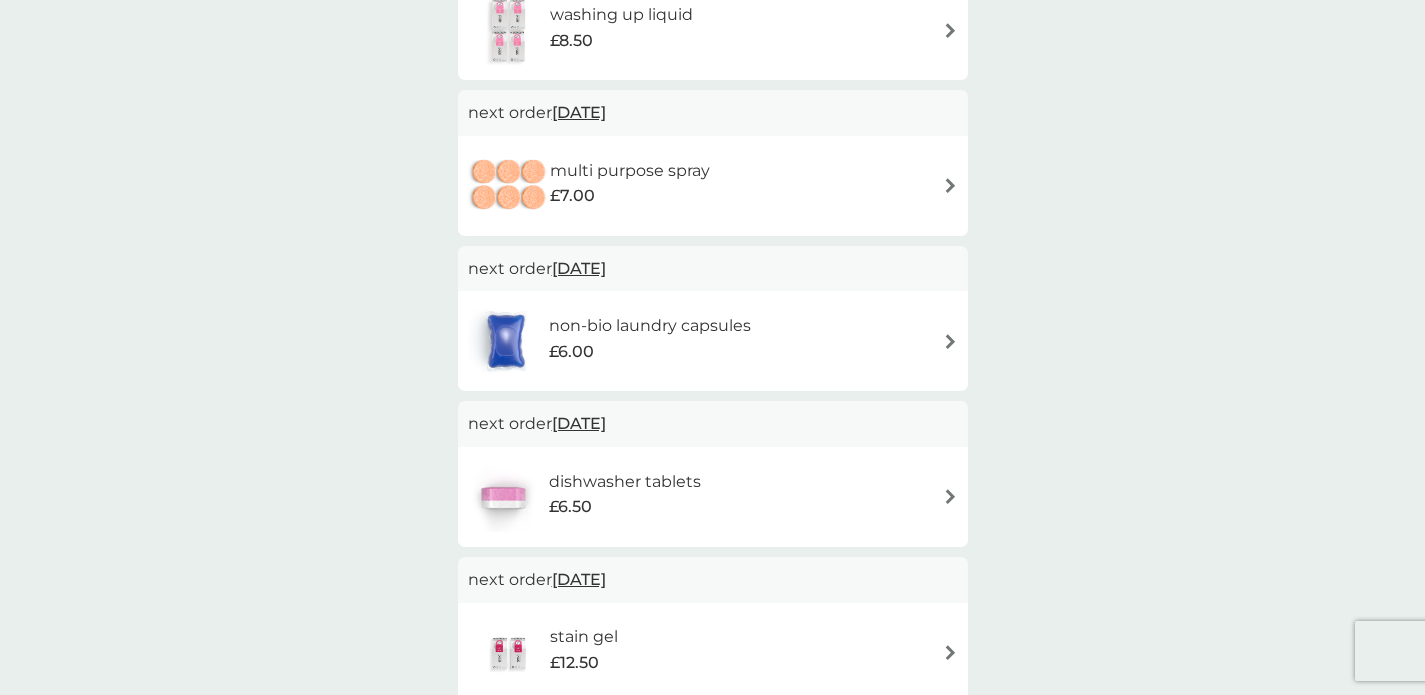scroll, scrollTop: 7, scrollLeft: 0, axis: vertical 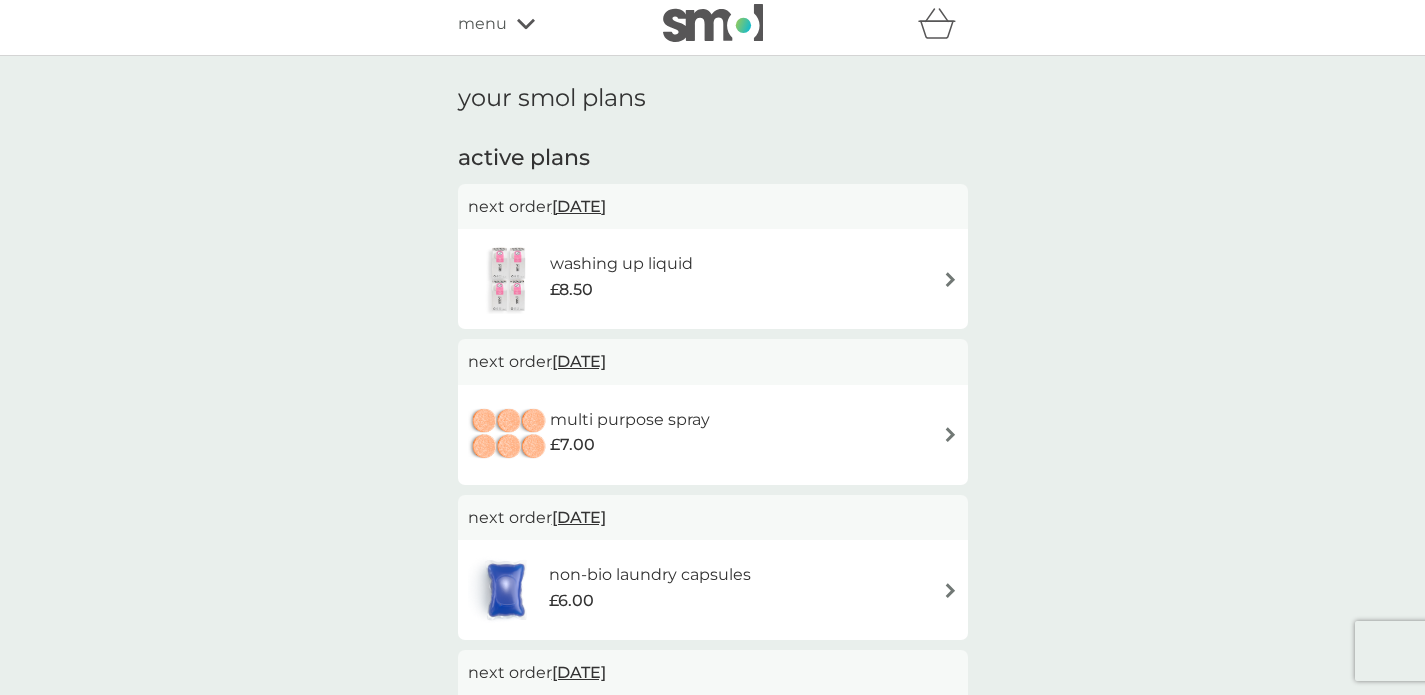 click on "£8.50" at bounding box center (621, 290) 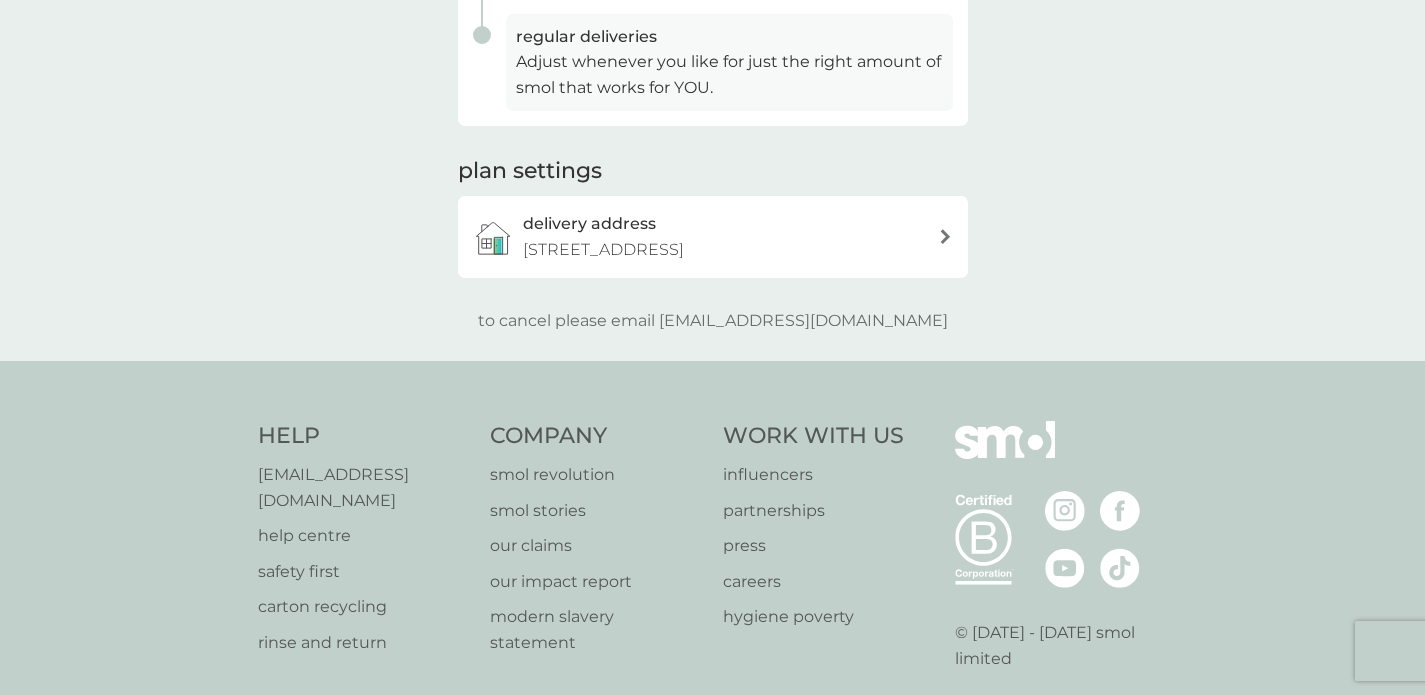 scroll, scrollTop: 519, scrollLeft: 0, axis: vertical 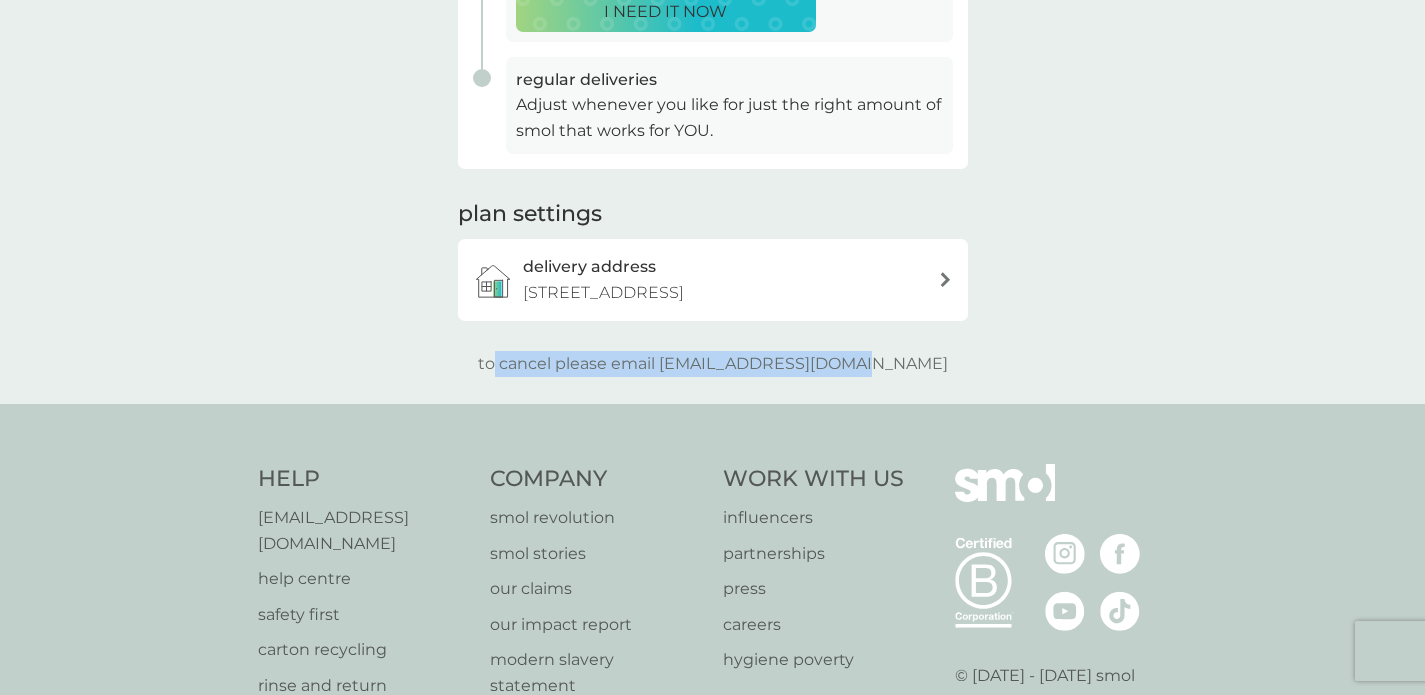 drag, startPoint x: 533, startPoint y: 355, endPoint x: 1149, endPoint y: 354, distance: 616.0008 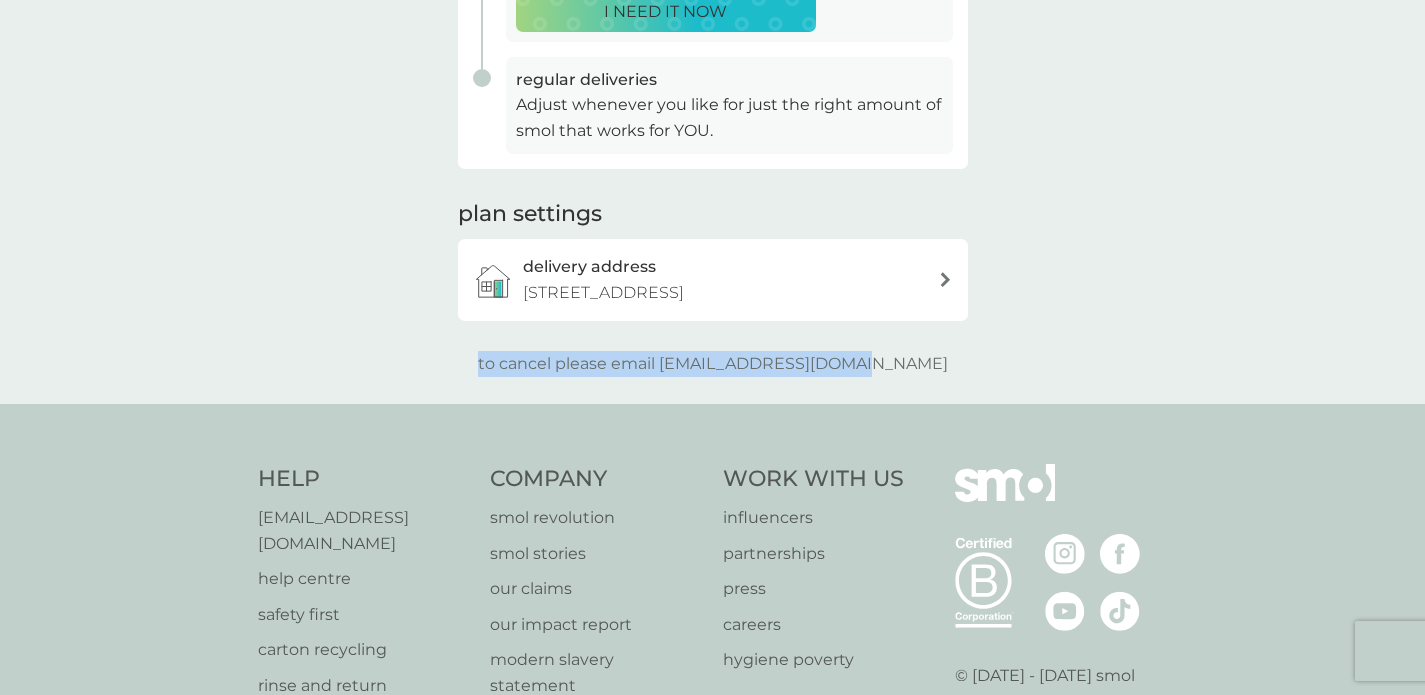 drag, startPoint x: 936, startPoint y: 380, endPoint x: 284, endPoint y: 356, distance: 652.4416 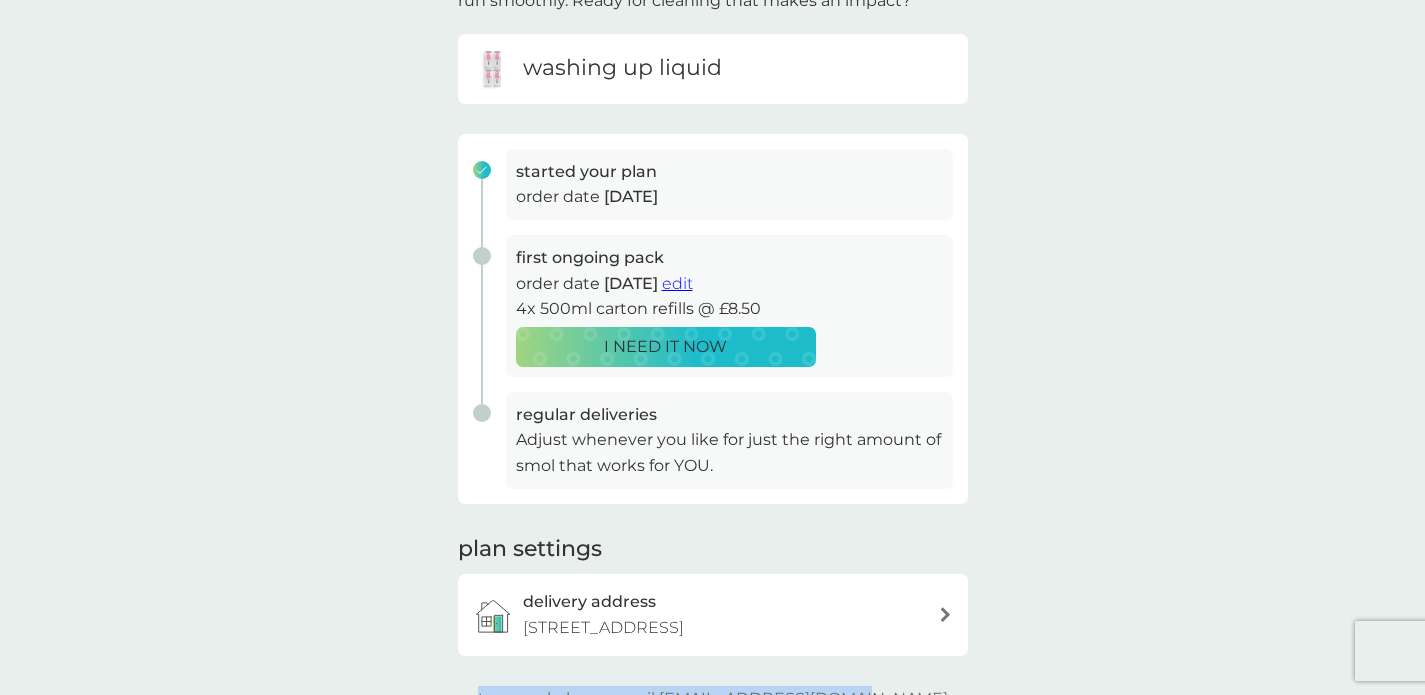 scroll, scrollTop: 562, scrollLeft: 0, axis: vertical 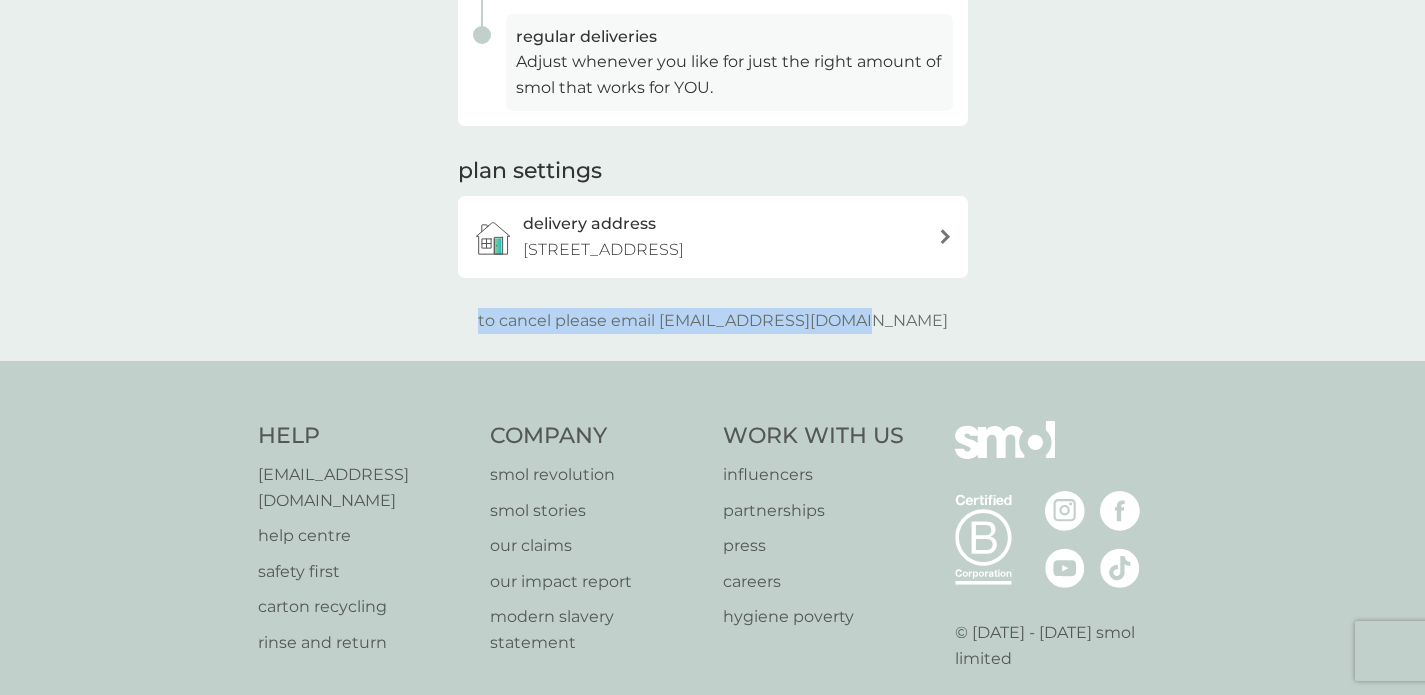 click on "[EMAIL_ADDRESS][DOMAIN_NAME]" at bounding box center [364, 487] 